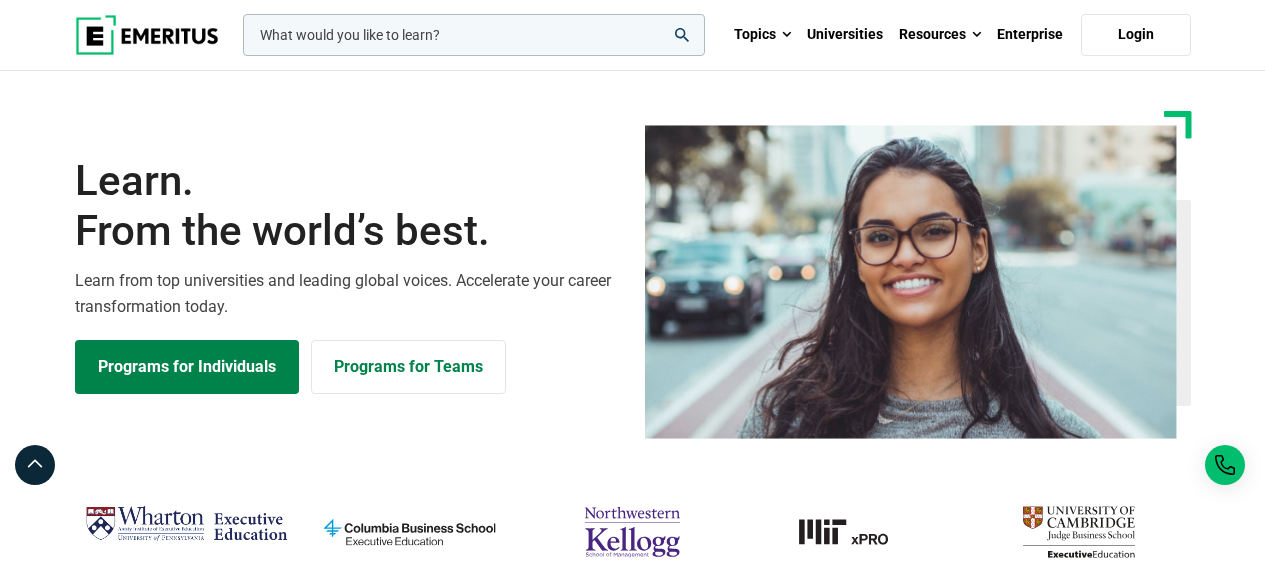 scroll, scrollTop: 0, scrollLeft: 0, axis: both 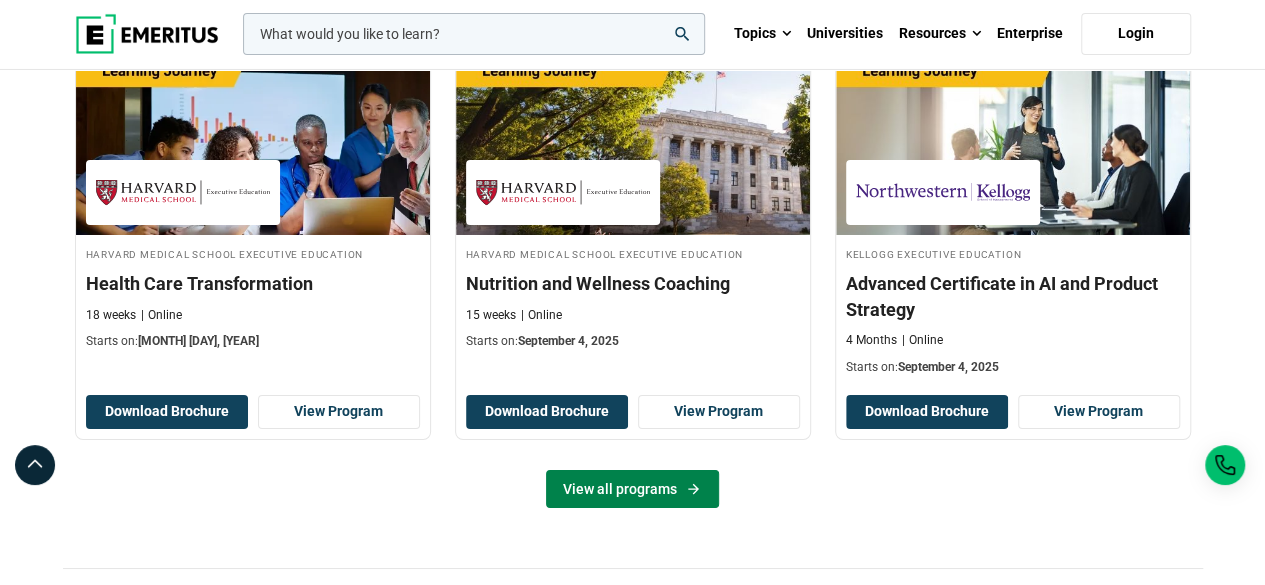 click on "View all programs" at bounding box center [632, 489] 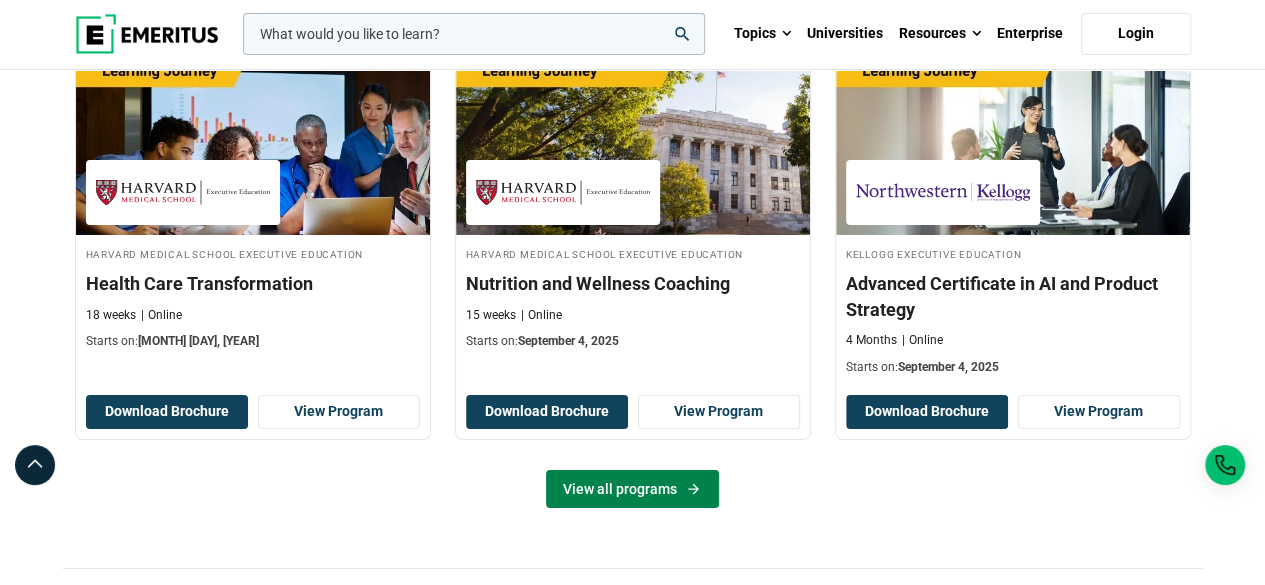 click on "View all programs" at bounding box center [632, 489] 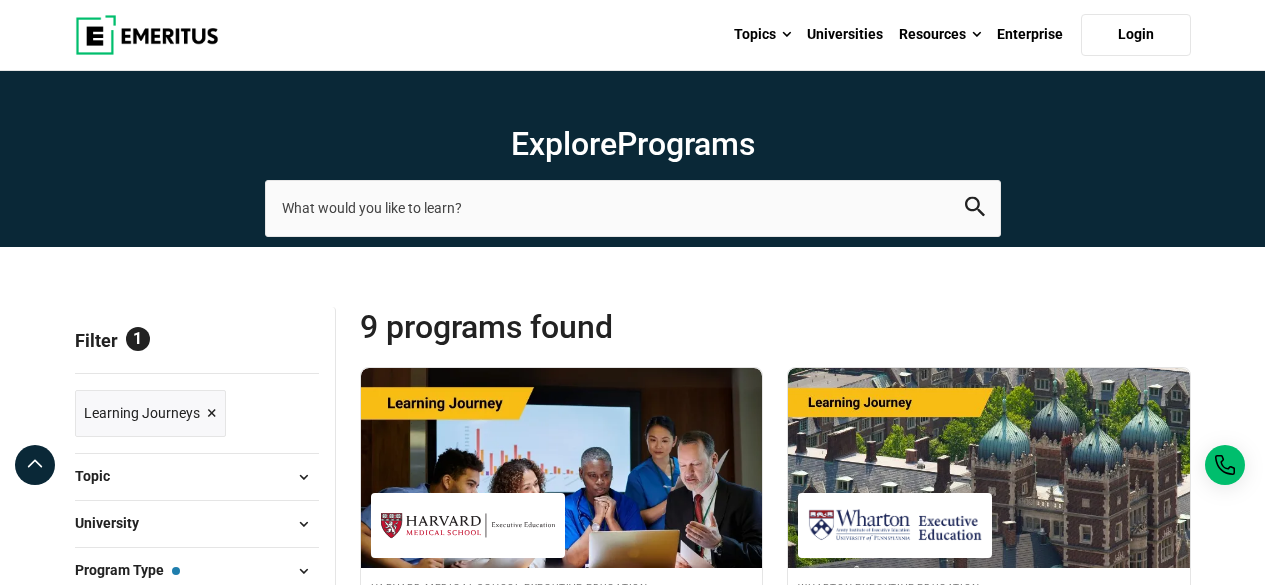 scroll, scrollTop: 0, scrollLeft: 0, axis: both 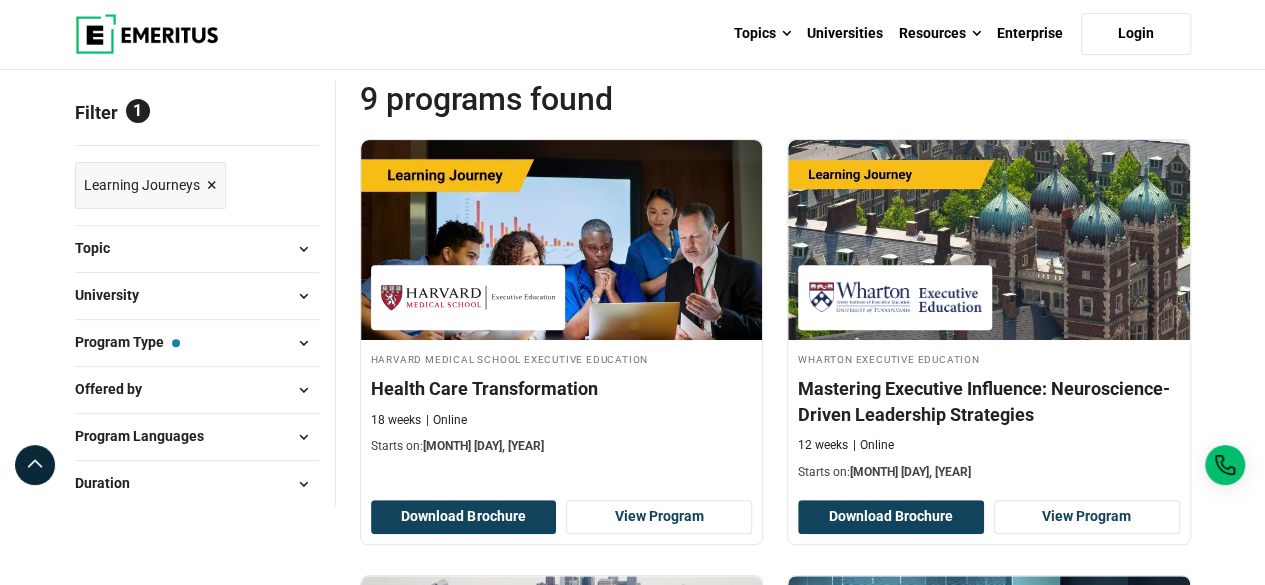 click on "Program Type — Learning Journeys" at bounding box center (197, 343) 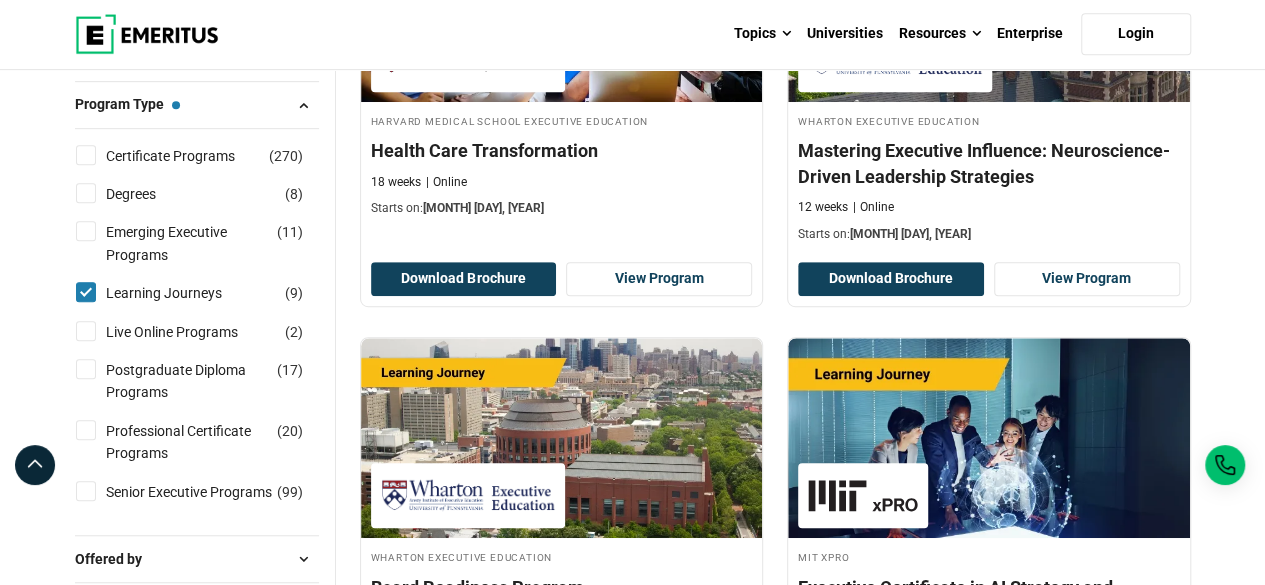 scroll, scrollTop: 470, scrollLeft: 0, axis: vertical 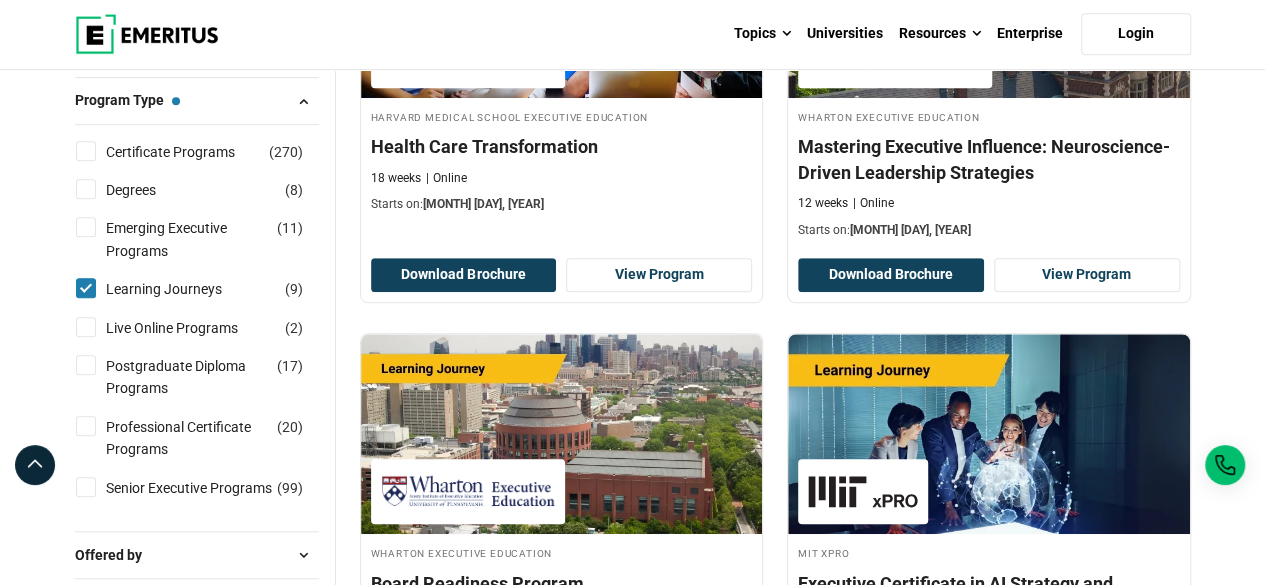 click on "Postgraduate Diploma Programs   ( 17 )" at bounding box center [86, 365] 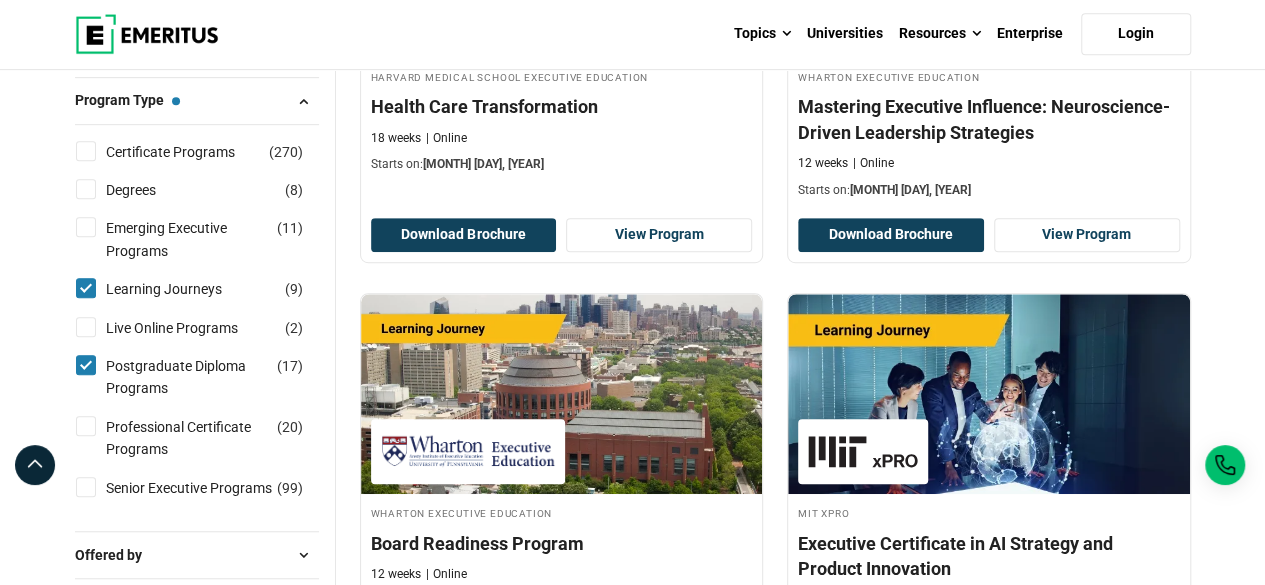 click on "Postgraduate Diploma Programs   ( 17 )" at bounding box center (86, 365) 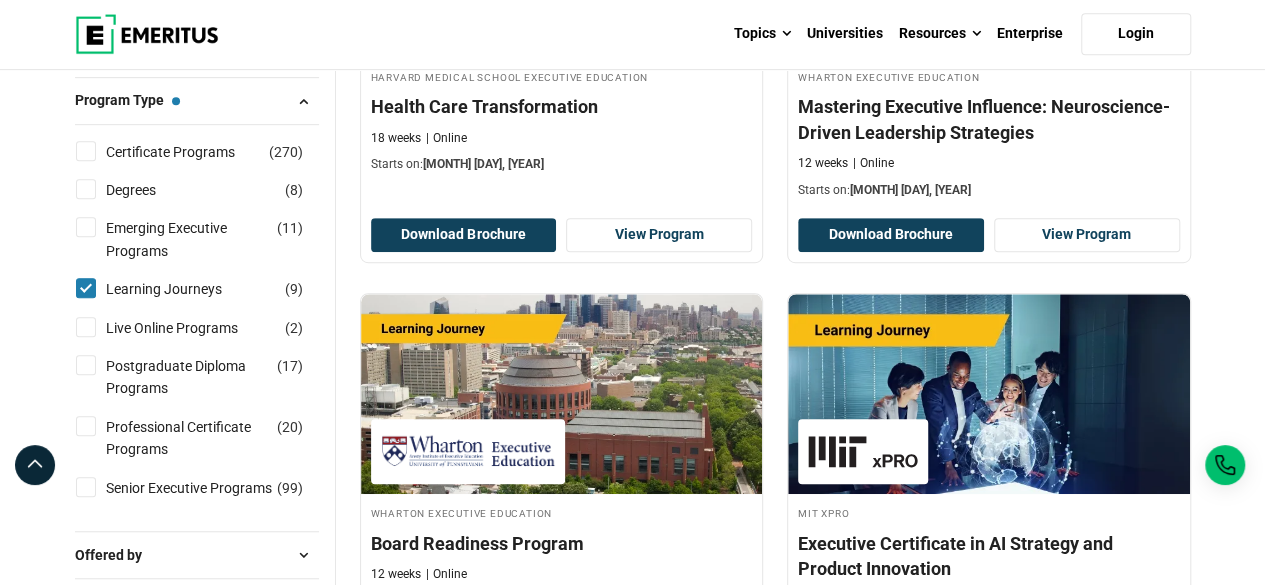click on "Postgraduate Diploma Programs   ( 17 )" at bounding box center (86, 365) 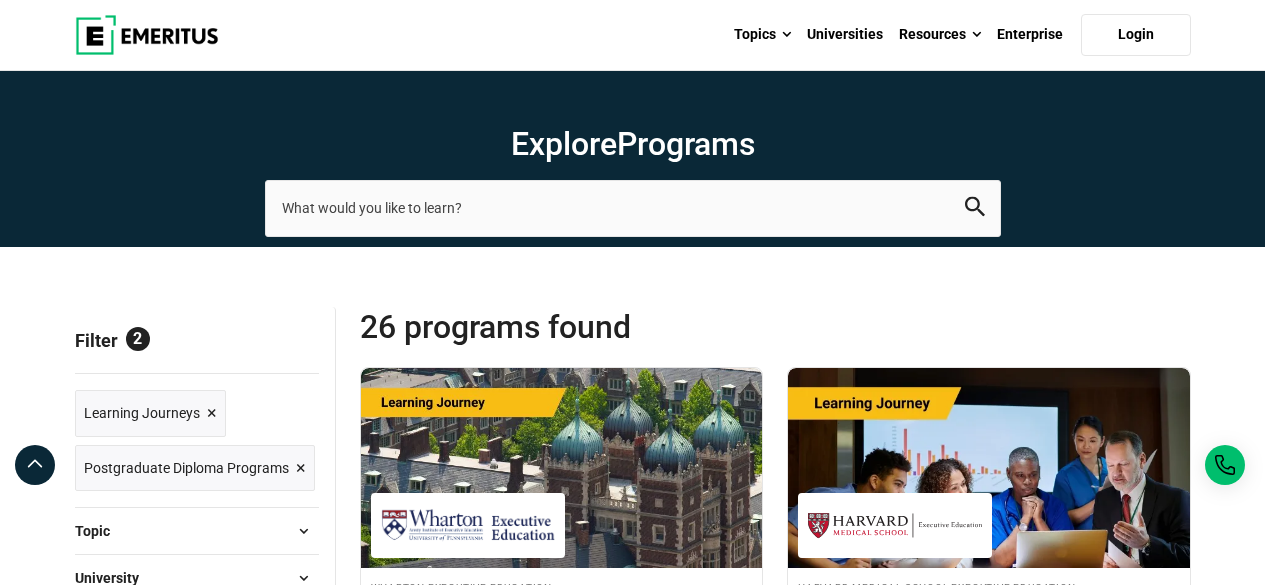 scroll, scrollTop: 0, scrollLeft: 0, axis: both 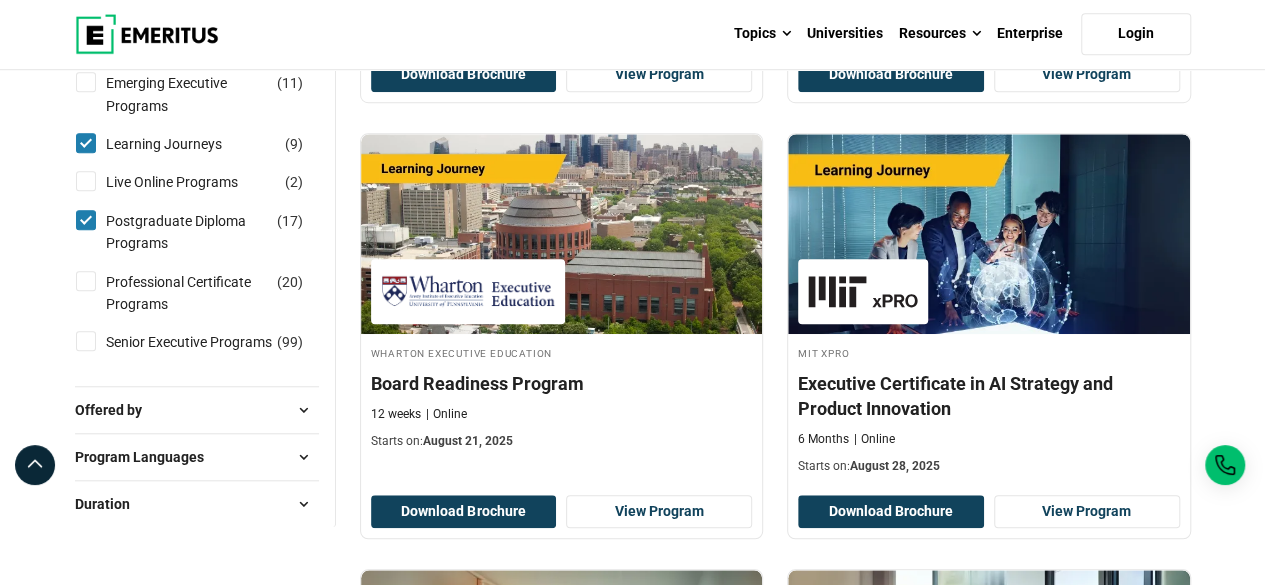 click on "Postgraduate Diploma Programs   ( 17 )" at bounding box center (86, 220) 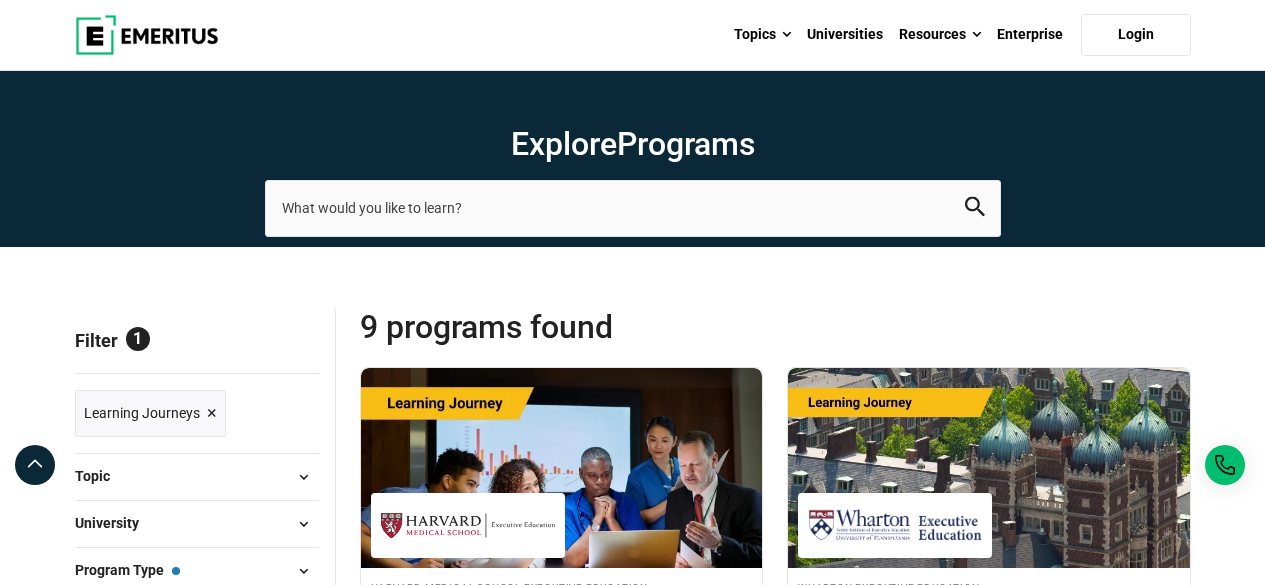 scroll, scrollTop: 0, scrollLeft: 0, axis: both 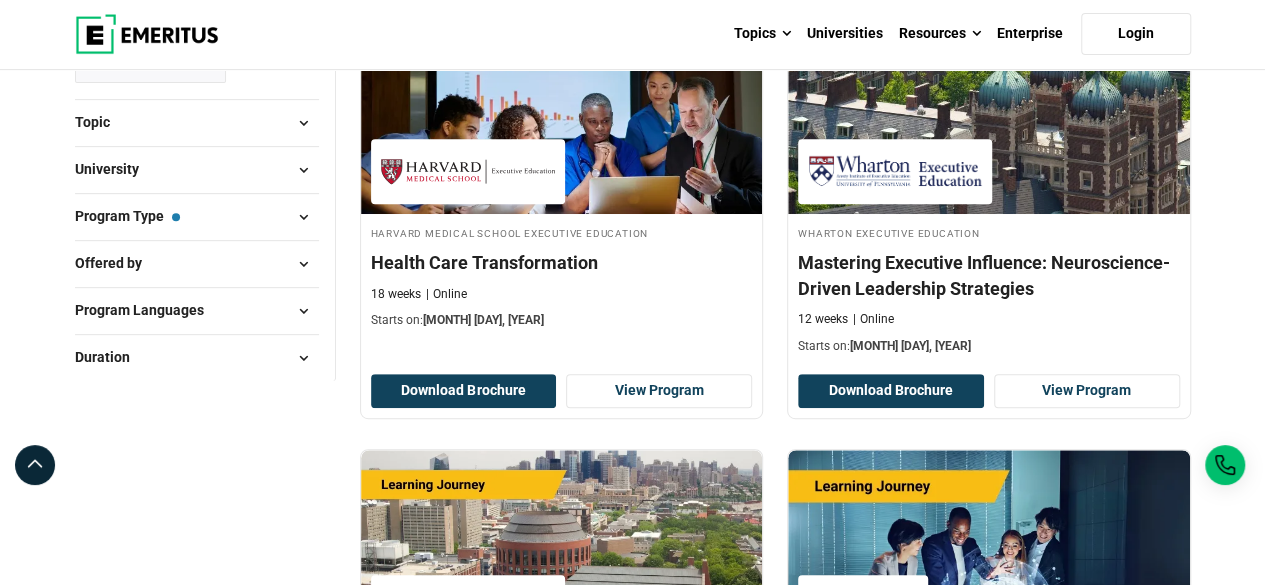 click at bounding box center [304, 217] 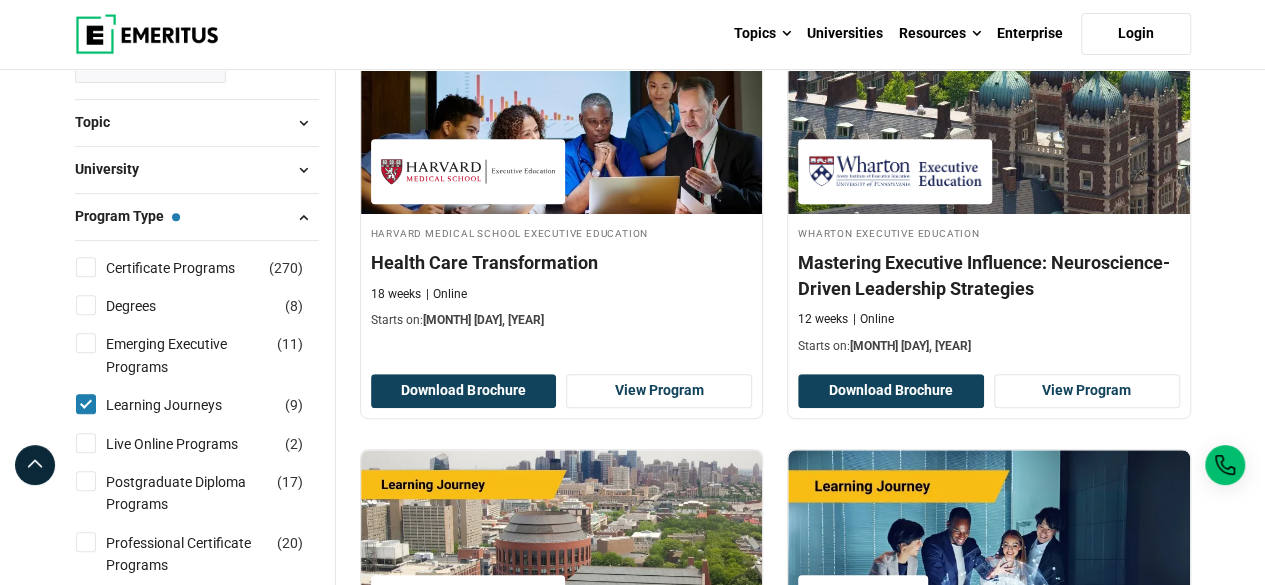 click on "Learning Journeys   ( 9 )" at bounding box center (86, 404) 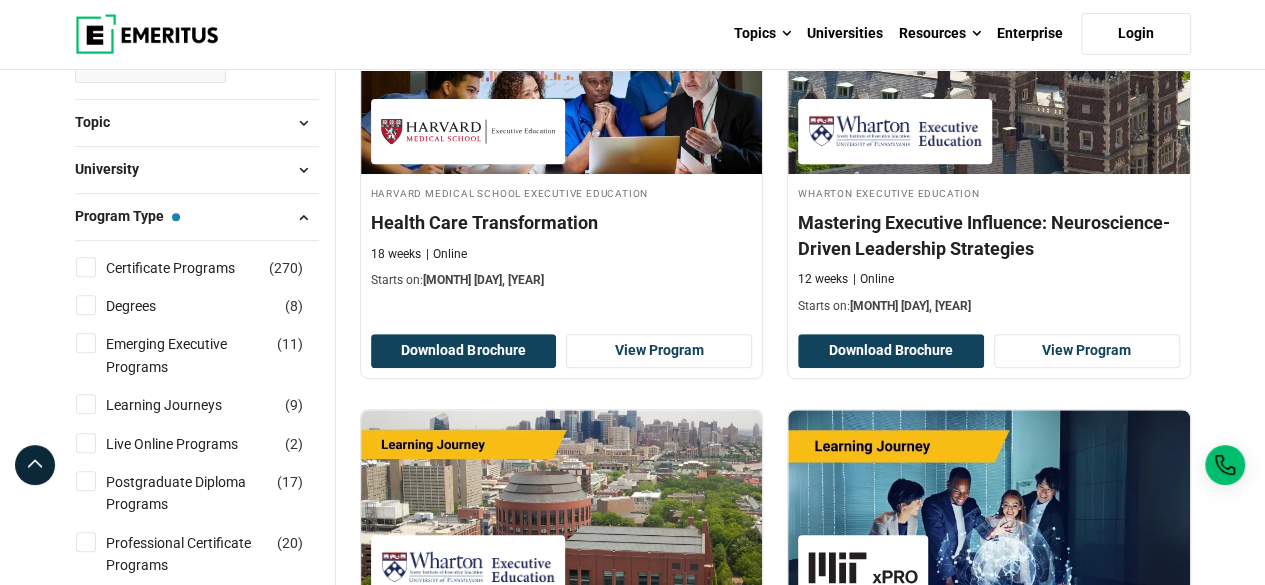 click on "Professional Certificate Programs   ( 20 )" at bounding box center [86, 542] 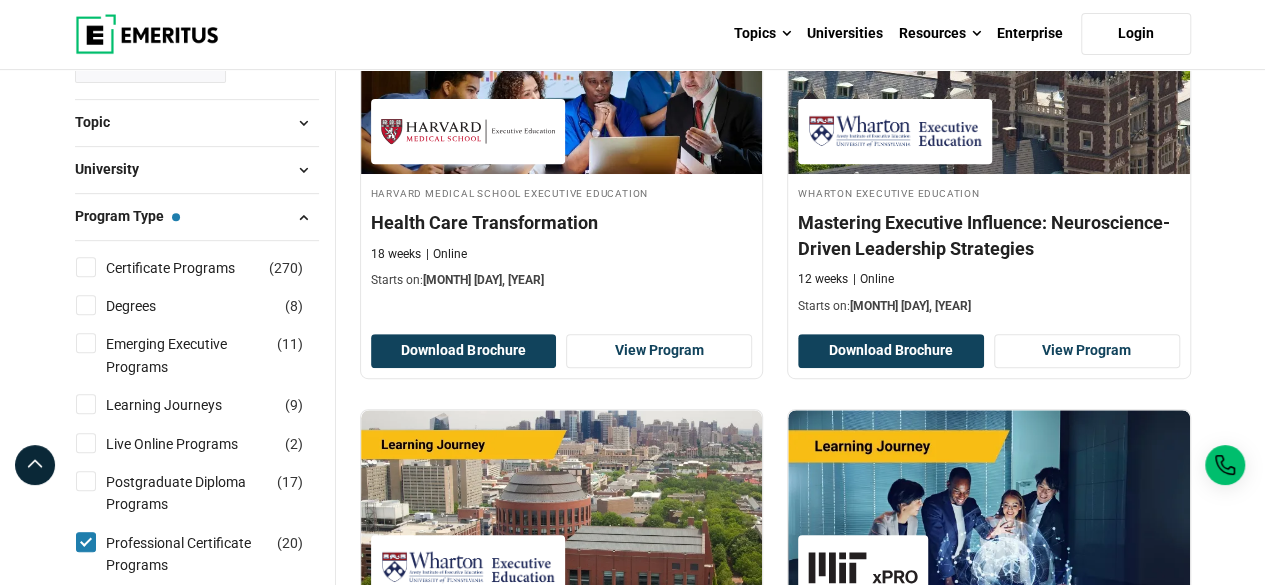 click on "Degrees   ( 8 )" at bounding box center [86, 305] 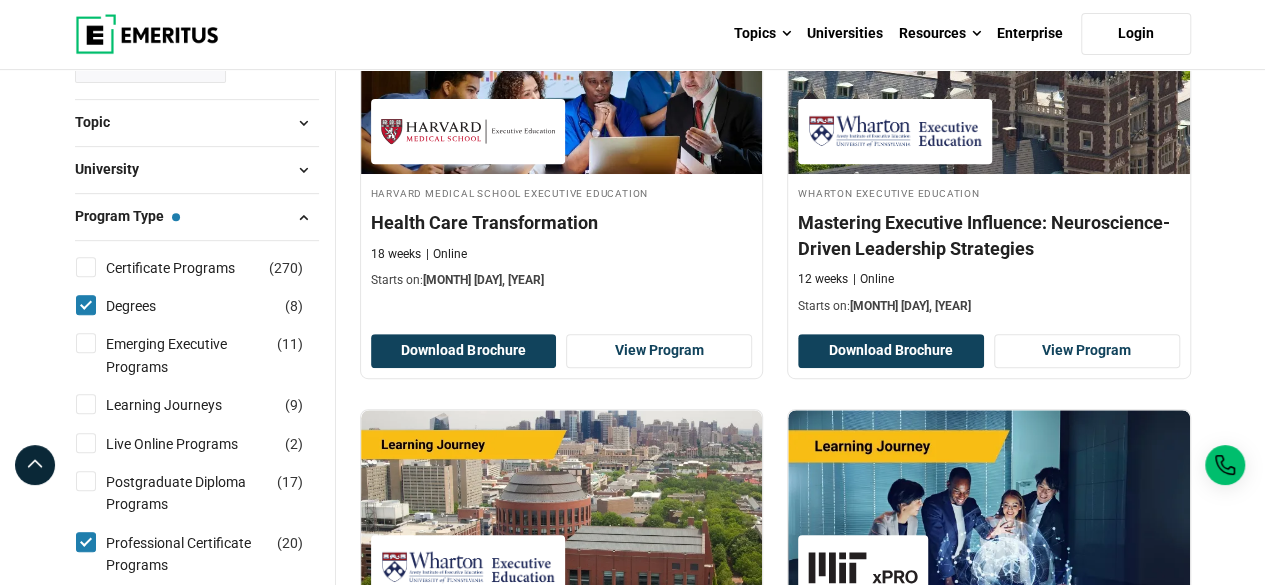 click on "Certificate Programs   ( 270 )" at bounding box center (86, 267) 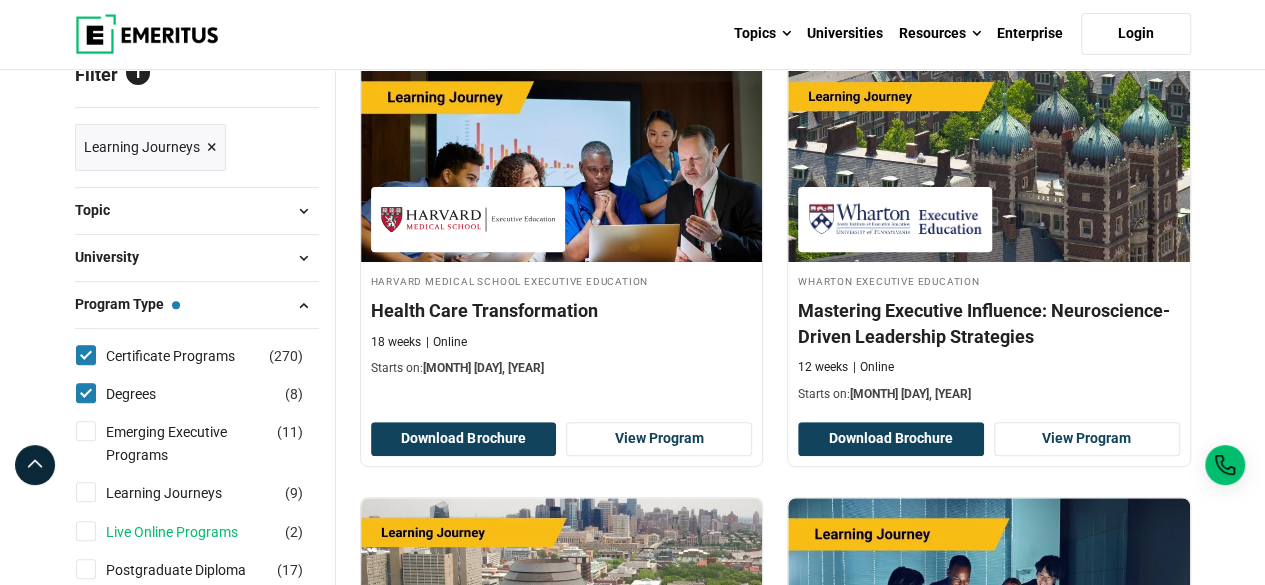 scroll, scrollTop: 265, scrollLeft: 0, axis: vertical 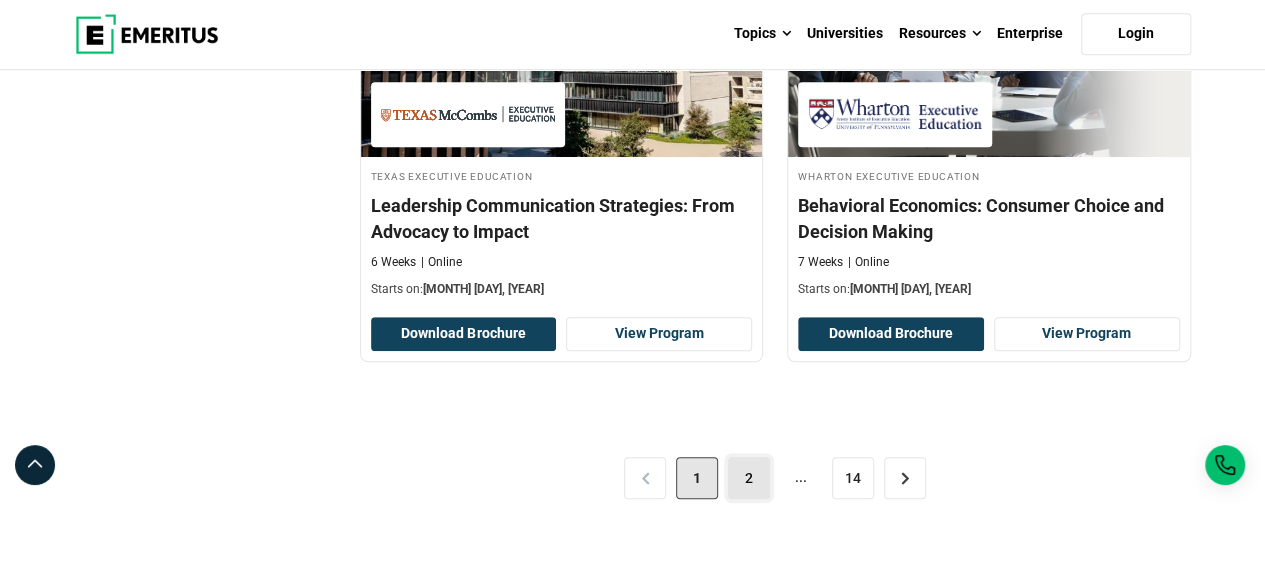 click on "2" at bounding box center (749, 478) 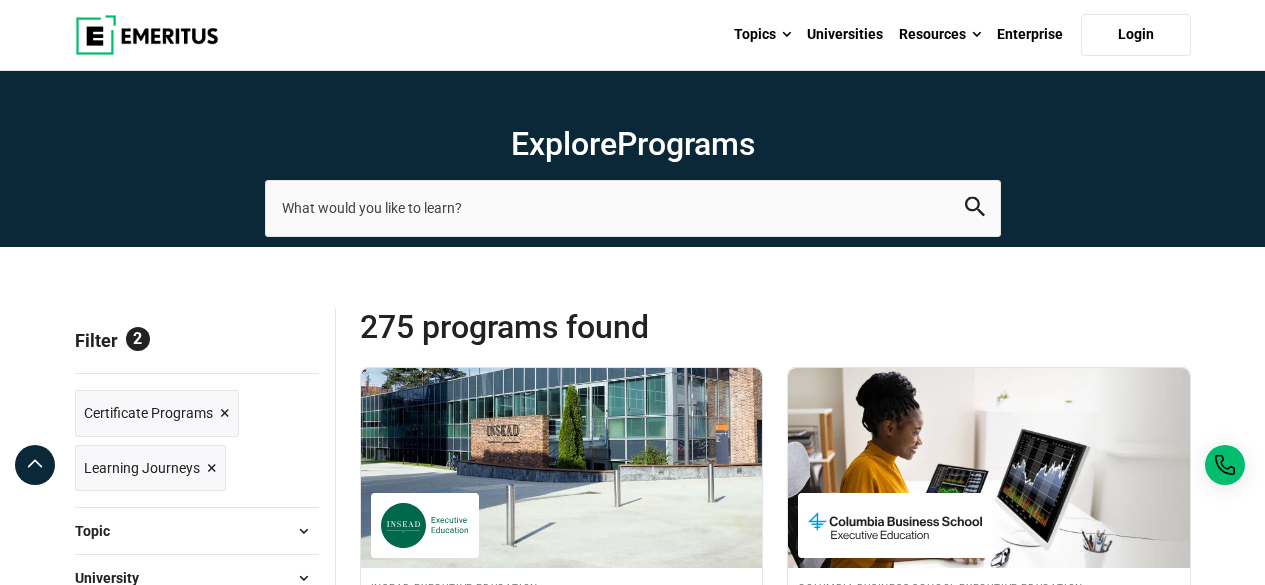 scroll, scrollTop: 0, scrollLeft: 0, axis: both 